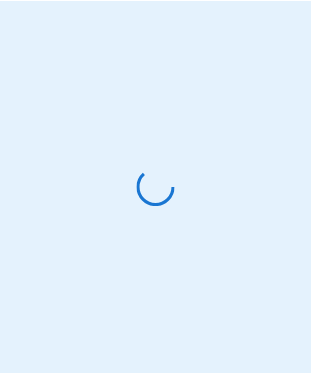 scroll, scrollTop: 0, scrollLeft: 0, axis: both 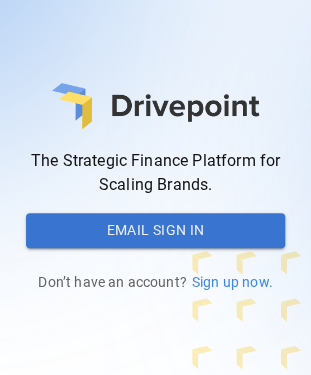 click at bounding box center [155, 106] 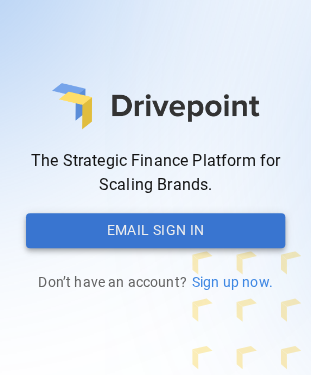 click on "Email Sign In" at bounding box center (155, 231) 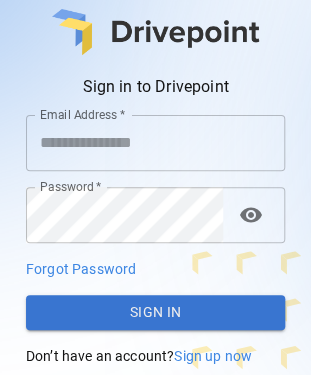 click on "Email Address   *" at bounding box center [155, 143] 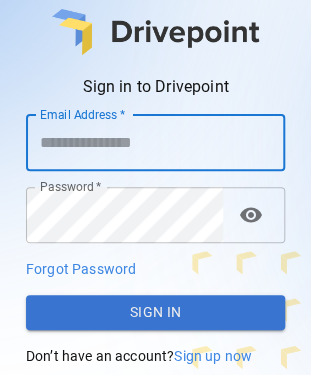 paste on "**********" 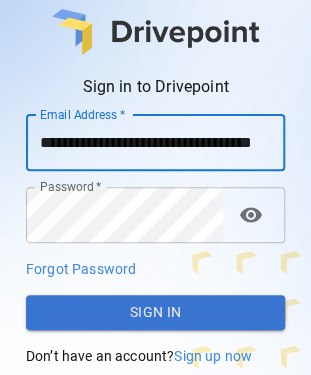 scroll, scrollTop: 0, scrollLeft: 52, axis: horizontal 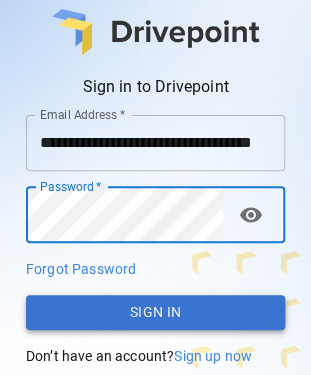 click on "Sign In" at bounding box center (155, 313) 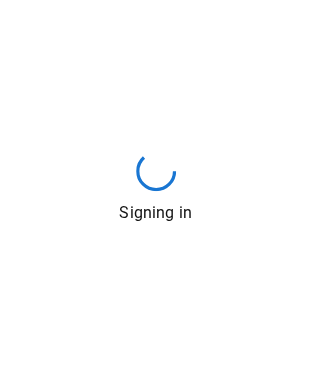 click on "Signing in" at bounding box center (155, 187) 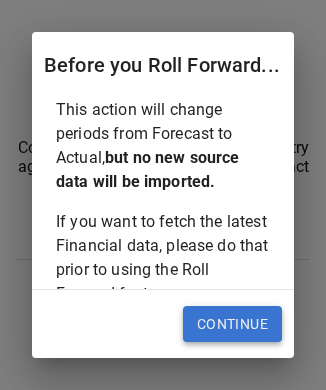 click on "Continue" at bounding box center [232, 324] 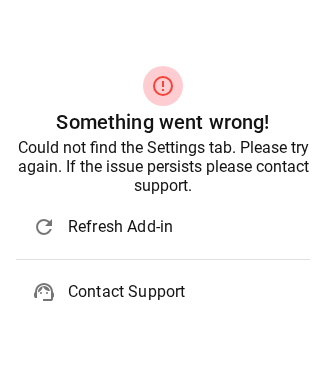 click on "Refresh Add-in" at bounding box center (181, 227) 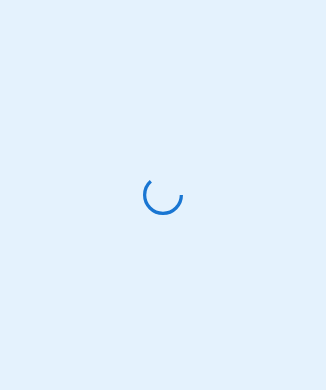 scroll, scrollTop: 0, scrollLeft: 0, axis: both 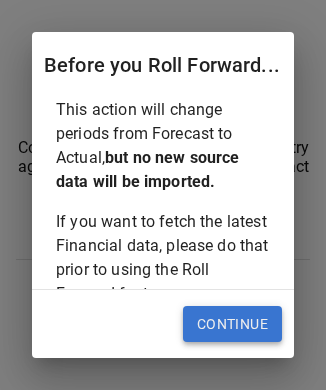 click on "Continue" at bounding box center [232, 324] 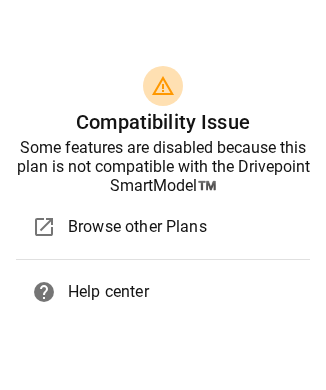 click on "Some features are disabled because this plan is not compatible with the Drivepoint SmartModel™️" at bounding box center [163, 166] 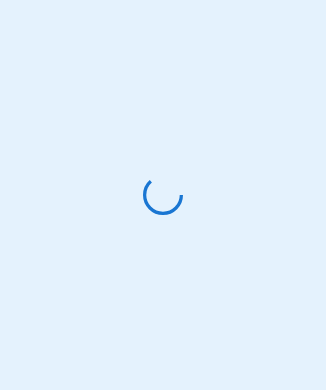 scroll, scrollTop: 0, scrollLeft: 0, axis: both 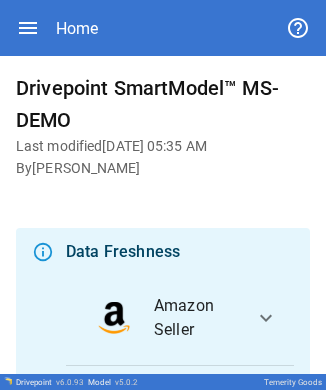 click on "Amazon Seller expand_more" at bounding box center [180, 318] 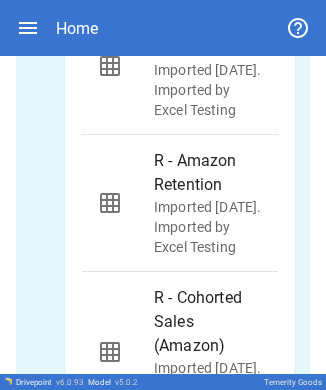 scroll, scrollTop: 700, scrollLeft: 0, axis: vertical 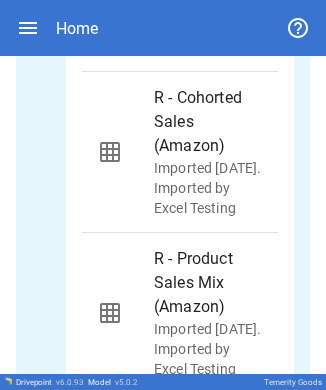 click on "R - Cohorted Sales (Amazon)" at bounding box center (208, 122) 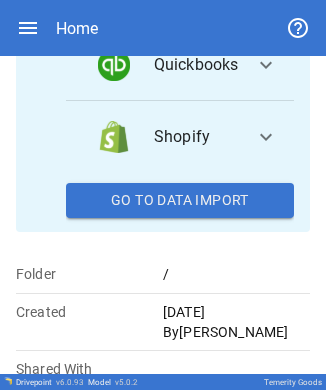 scroll, scrollTop: 1204, scrollLeft: 0, axis: vertical 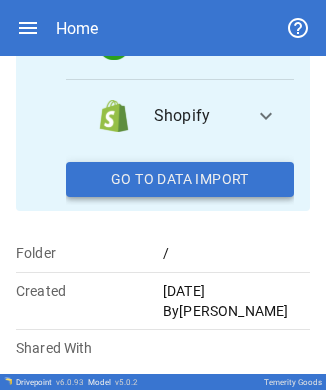 click on "Go To Data Import" at bounding box center (180, 180) 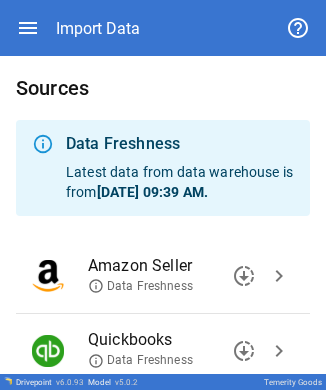 click on "chevron_right" at bounding box center (279, 276) 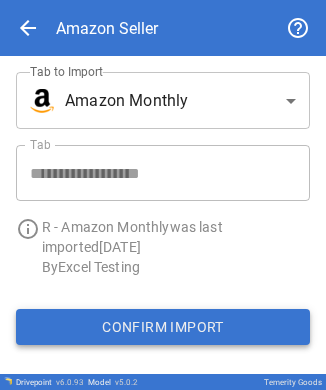 click on "Confirm Import" at bounding box center [163, 327] 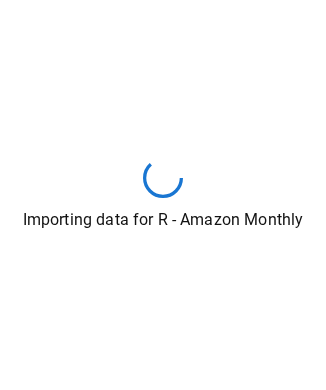 click on "Importing data for R - Amazon Monthly" at bounding box center (163, 195) 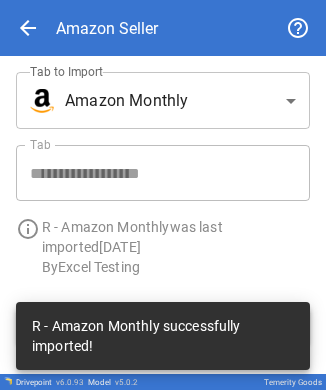 click on "Confirm Import" at bounding box center (163, 327) 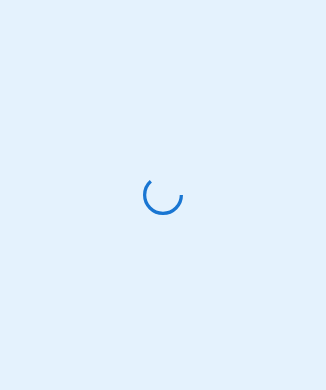 scroll, scrollTop: 0, scrollLeft: 0, axis: both 